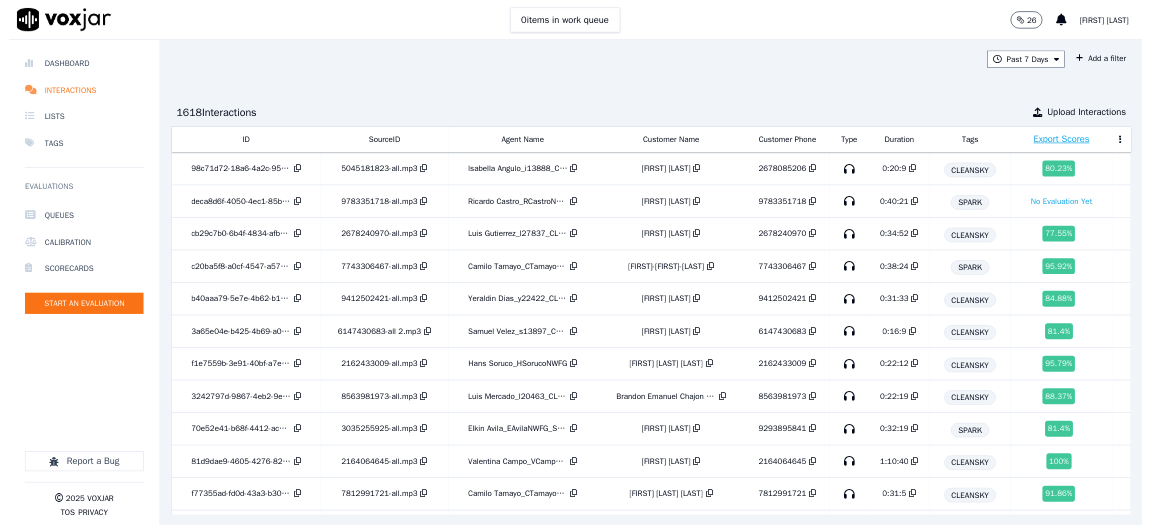 scroll, scrollTop: 0, scrollLeft: 0, axis: both 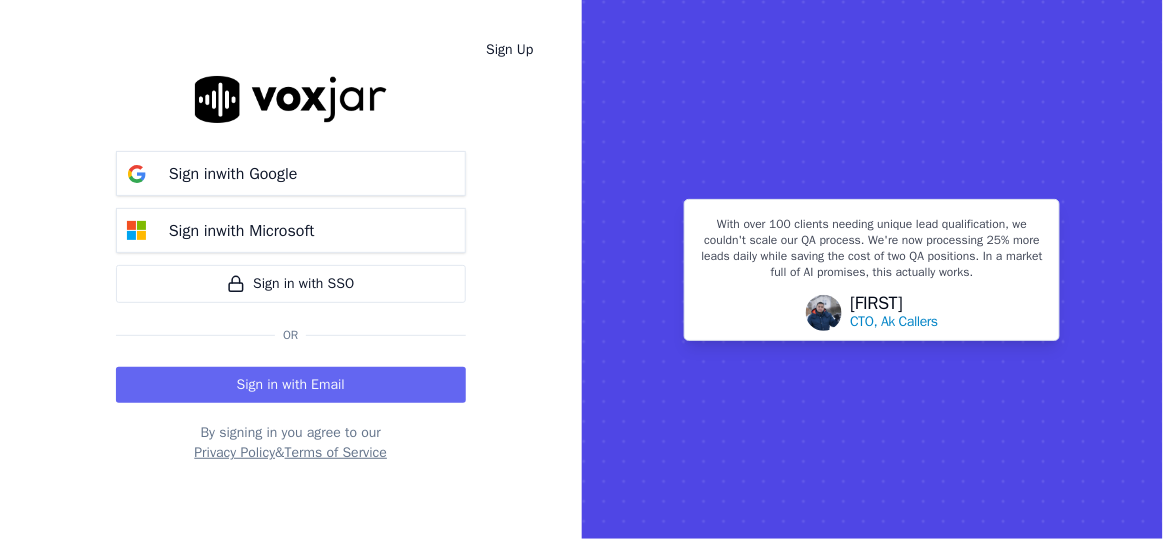 drag, startPoint x: 1612, startPoint y: 1, endPoint x: 509, endPoint y: 246, distance: 1129.8823 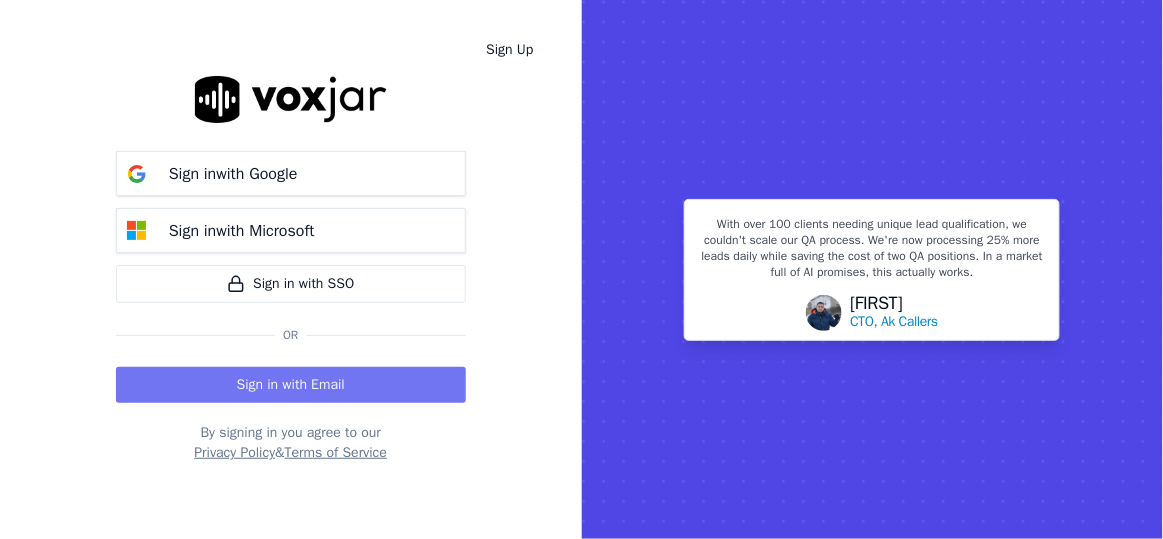 click on "Sign in with Email" at bounding box center [291, 385] 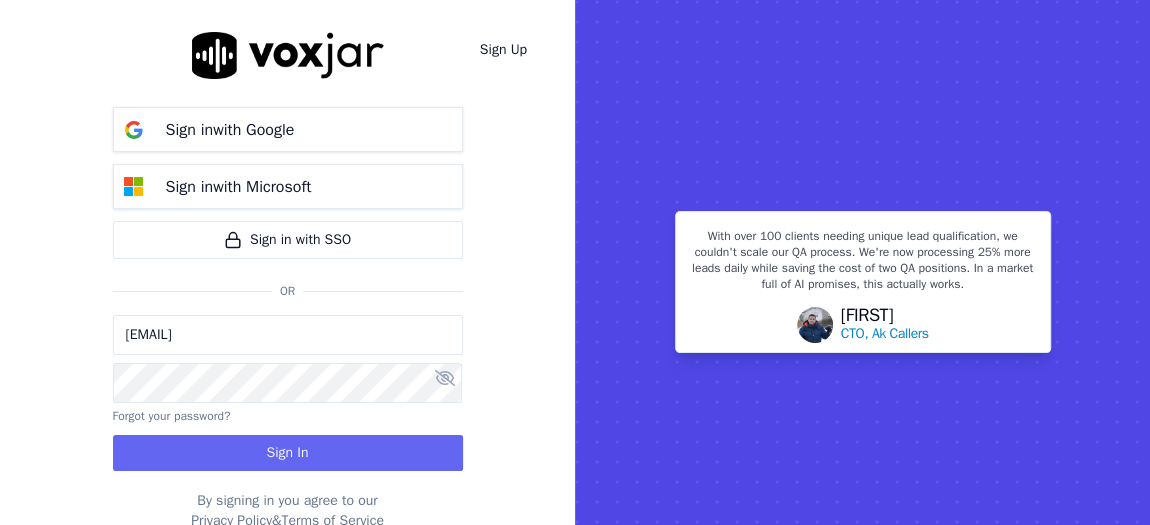 click on "alejandro.ayala-new.baq@nwfg.net           Forgot your password?
Sign In" at bounding box center (288, 393) 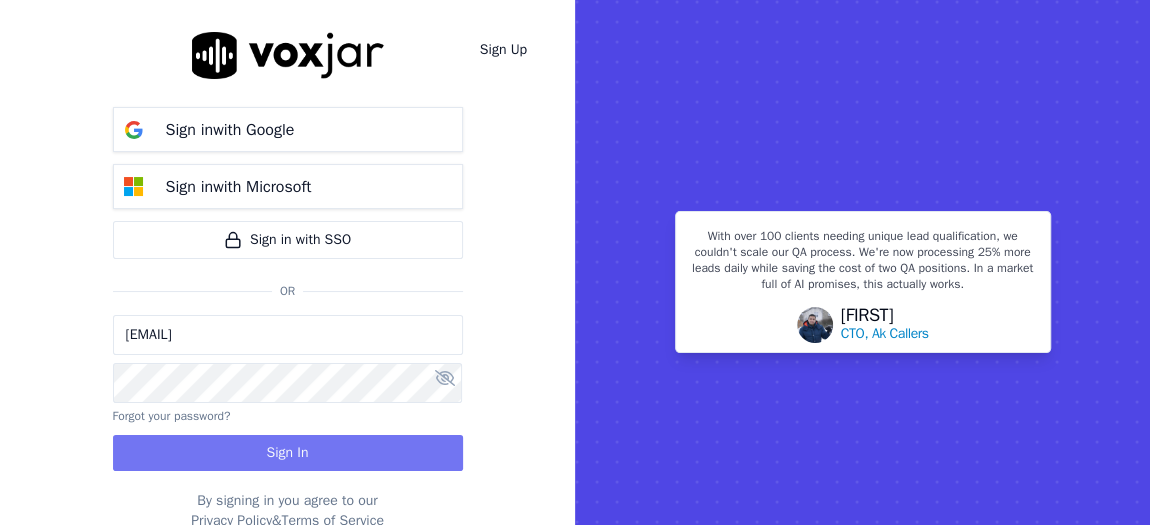 click on "Sign In" at bounding box center (288, 453) 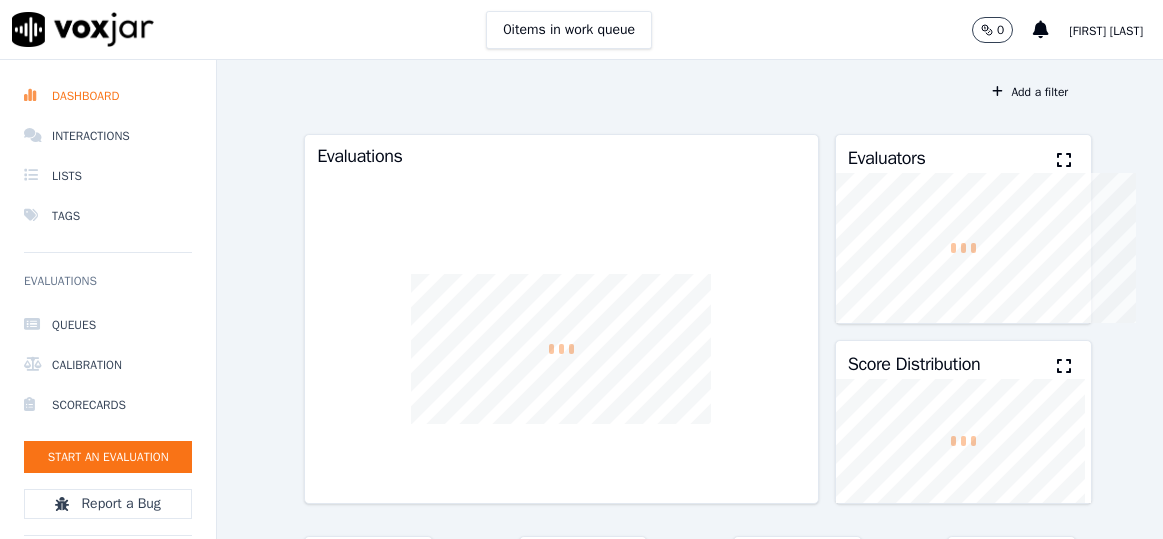 scroll, scrollTop: 0, scrollLeft: 0, axis: both 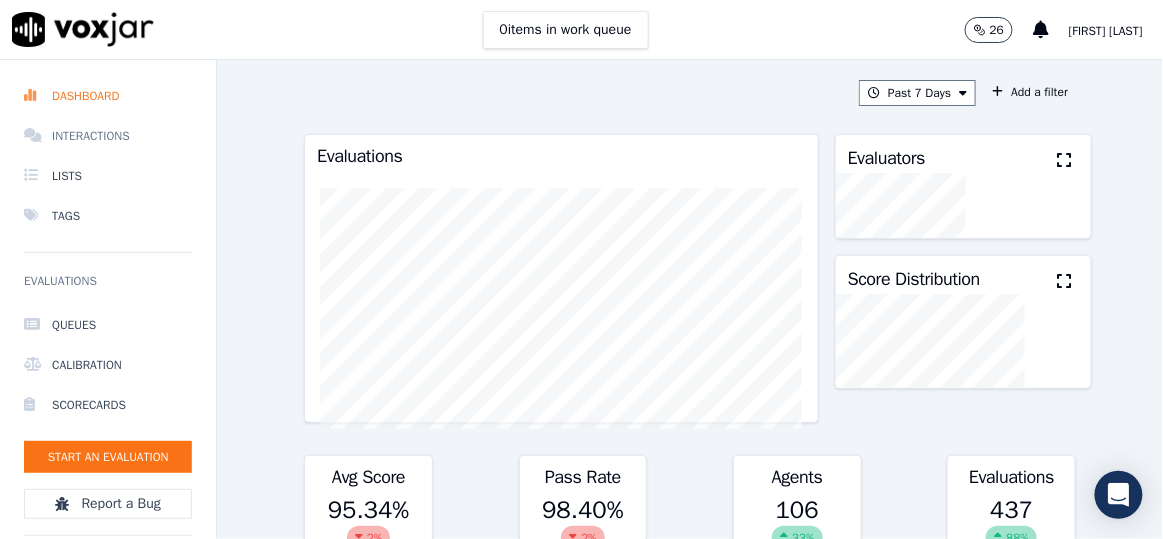 click on "Interactions" at bounding box center [108, 136] 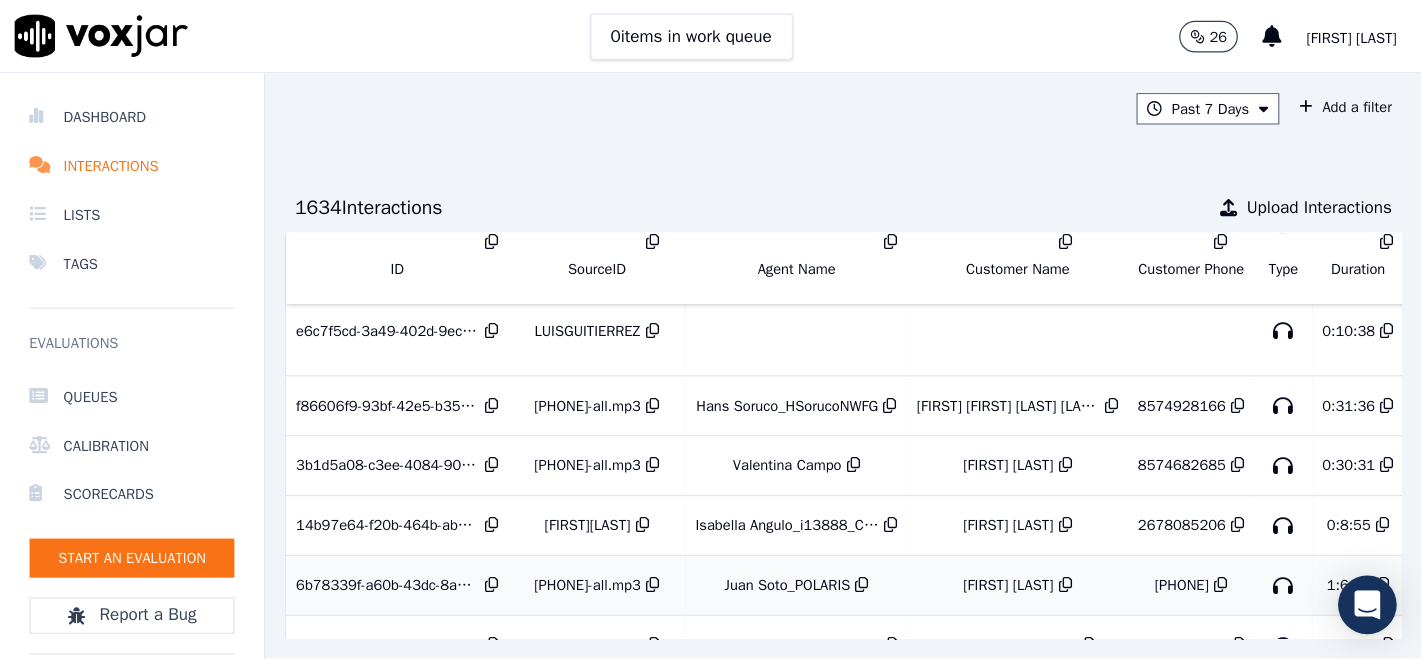 scroll, scrollTop: 181, scrollLeft: 0, axis: vertical 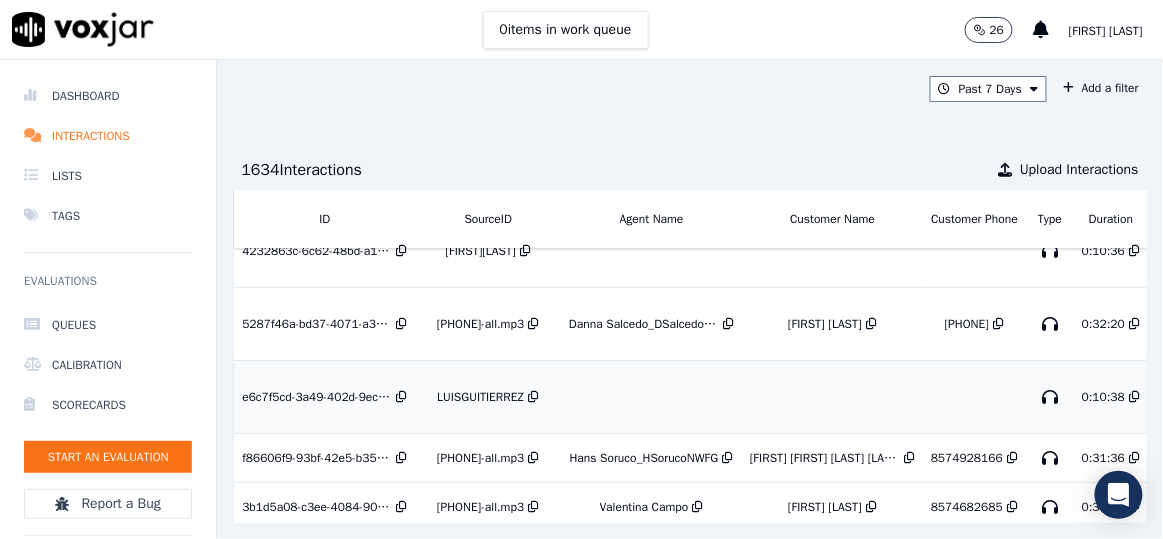 click on "LUISGUITIERREZ" at bounding box center (480, 397) 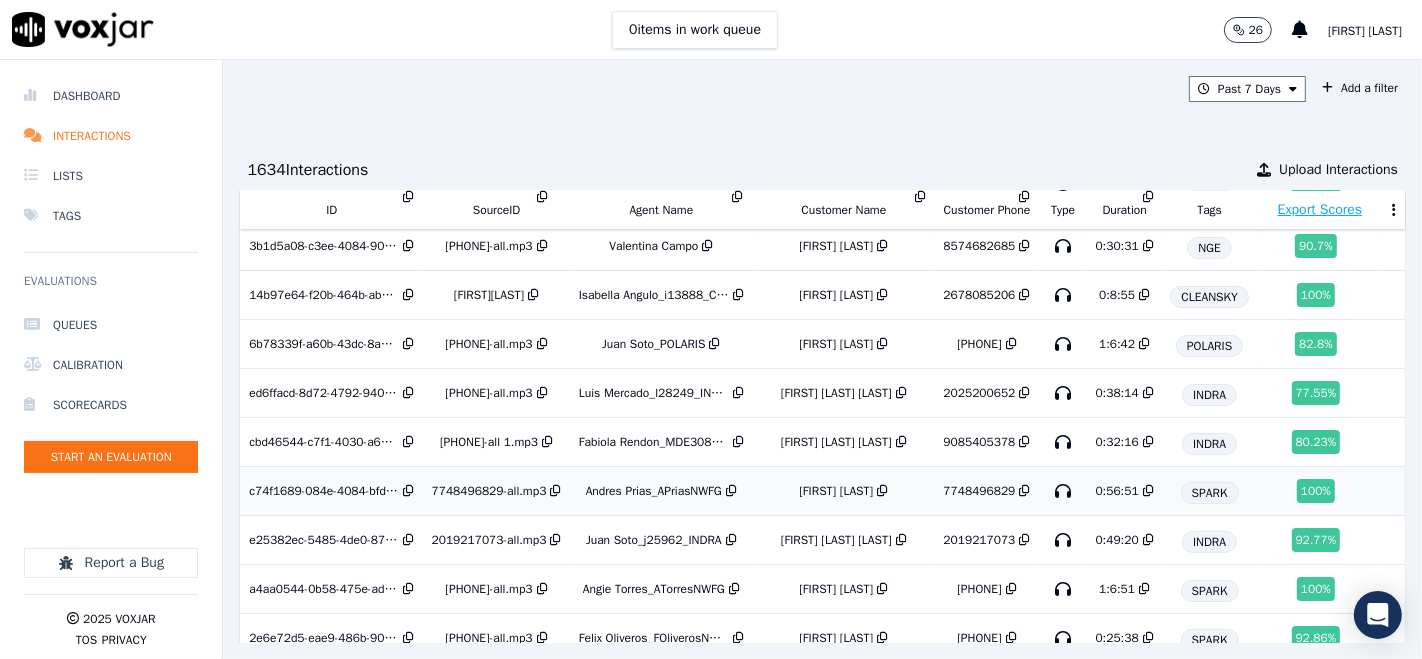 scroll, scrollTop: 181, scrollLeft: 0, axis: vertical 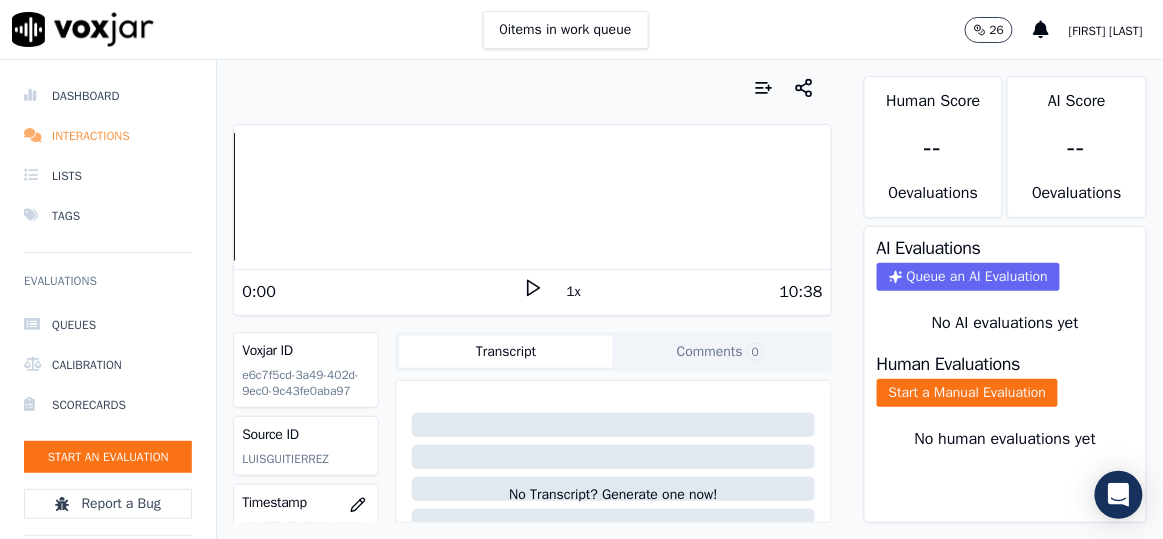 click on "Interactions" at bounding box center [108, 136] 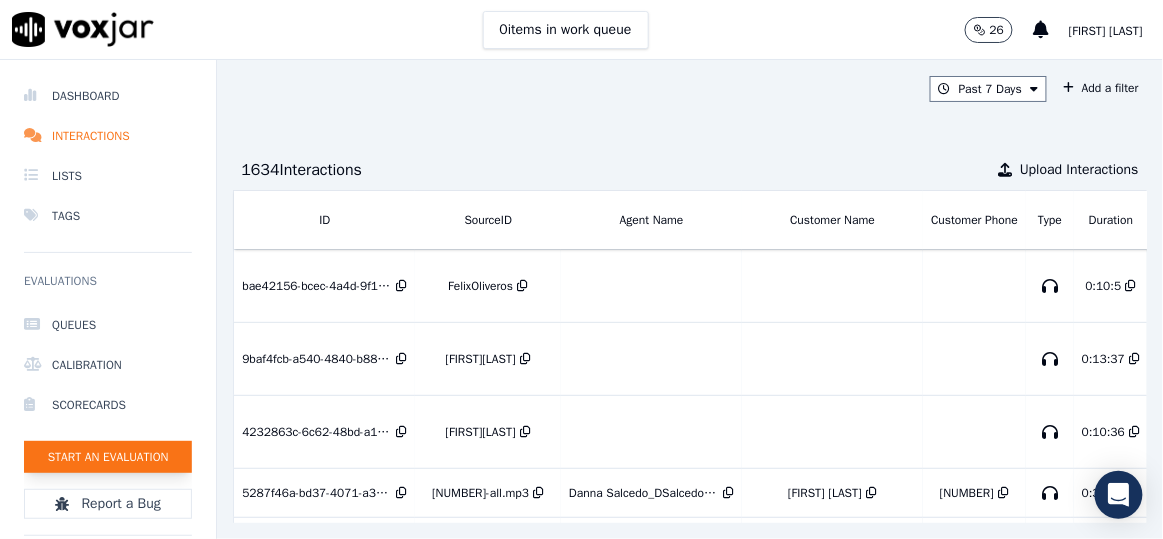 click on "Start an Evaluation" 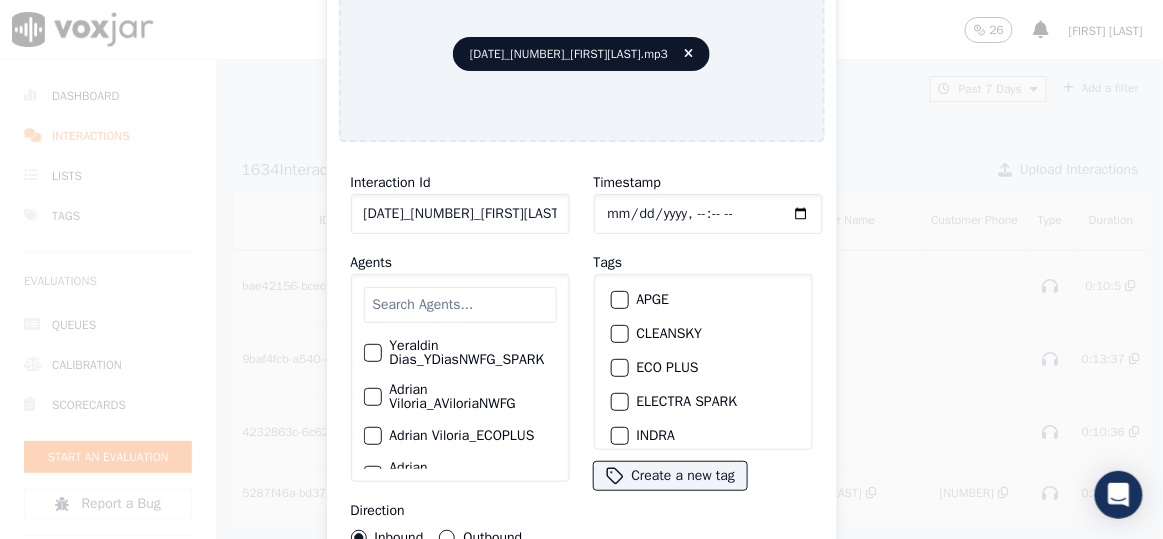 click on "[DATE]_[NUMBER]_[FIRST][LAST].mp3" 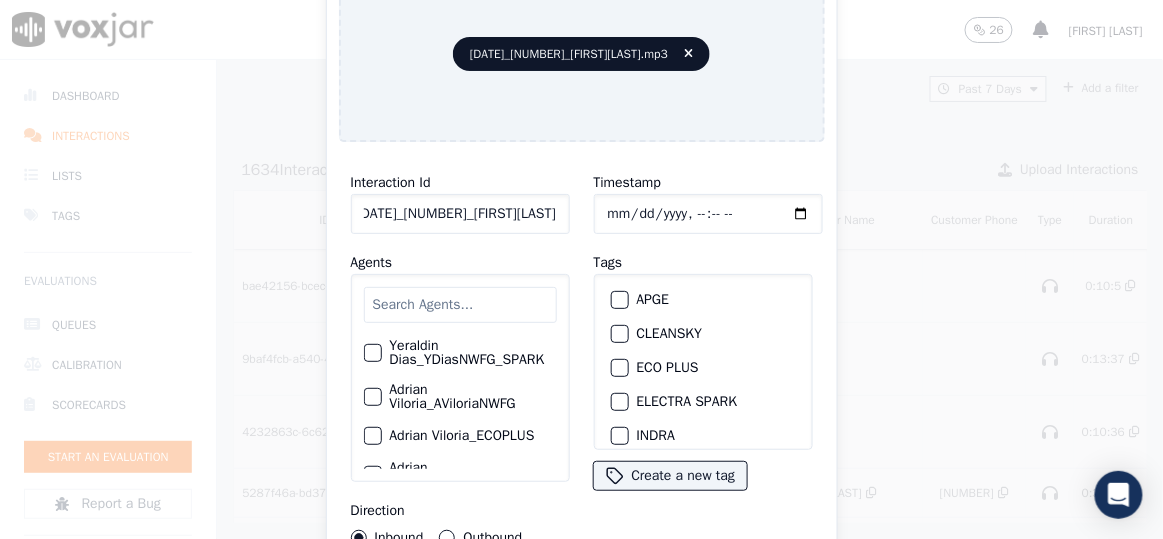 scroll, scrollTop: 0, scrollLeft: 49, axis: horizontal 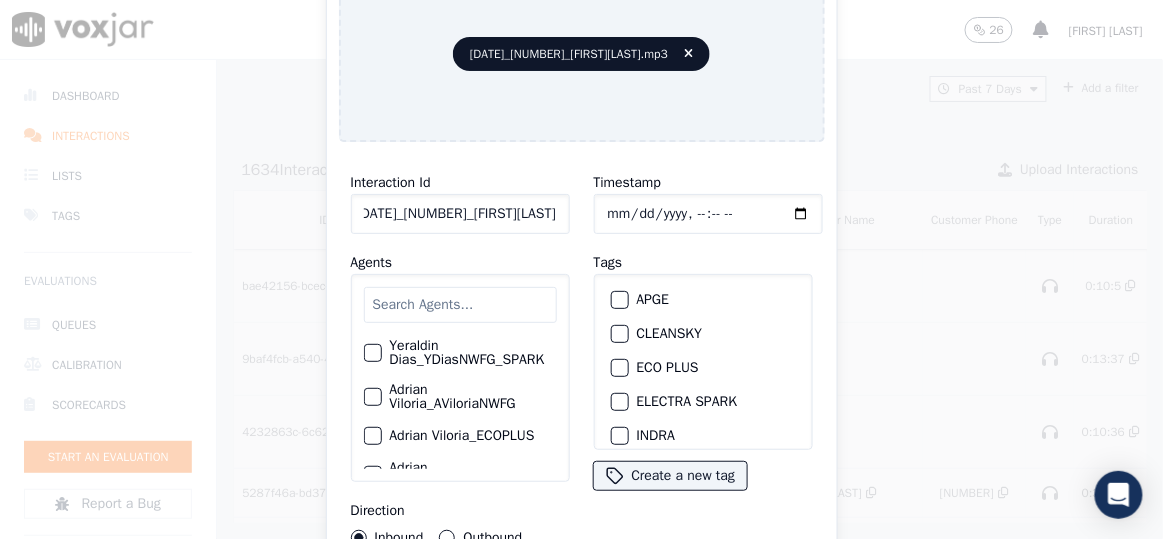 type on "[DATE]_[NUMBER]_[FIRST][LAST]" 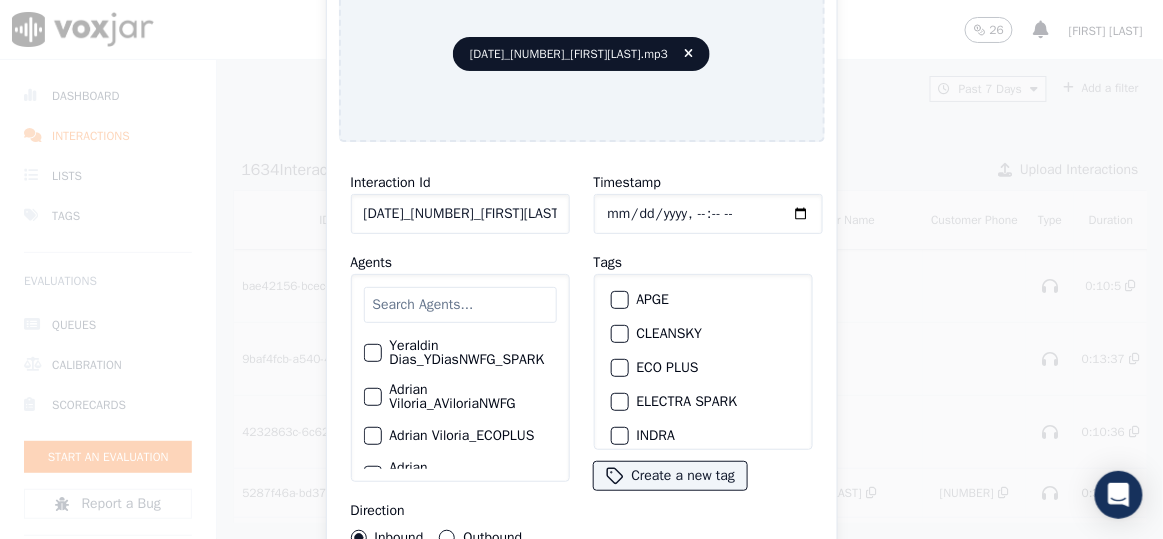 click at bounding box center (619, 334) 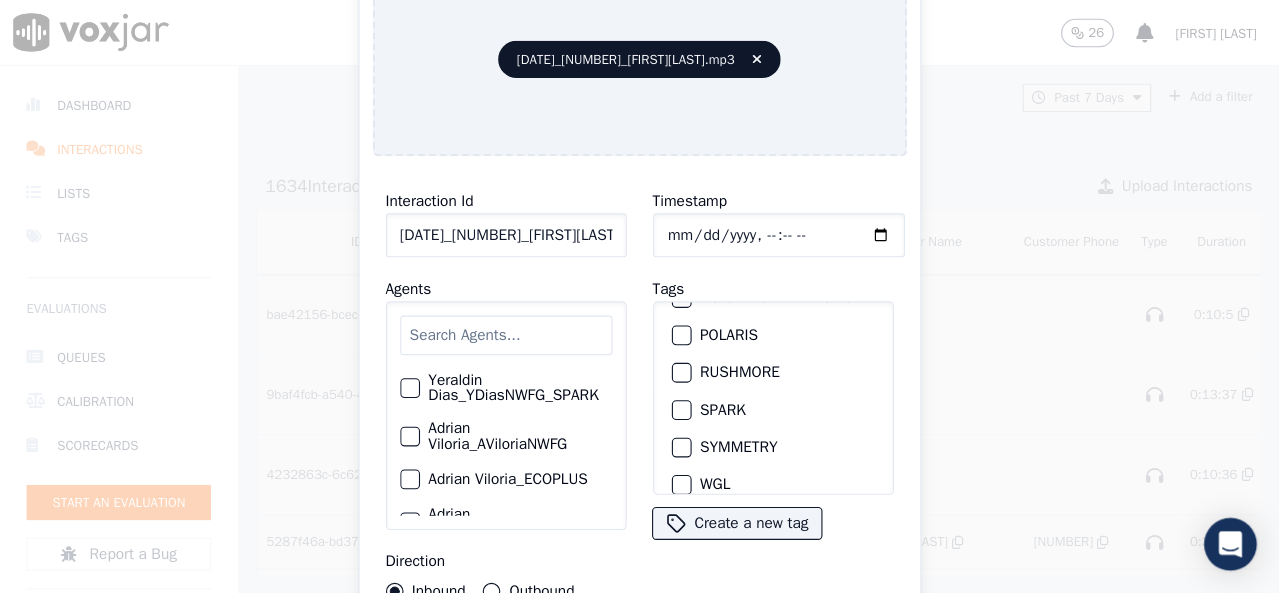 scroll, scrollTop: 297, scrollLeft: 0, axis: vertical 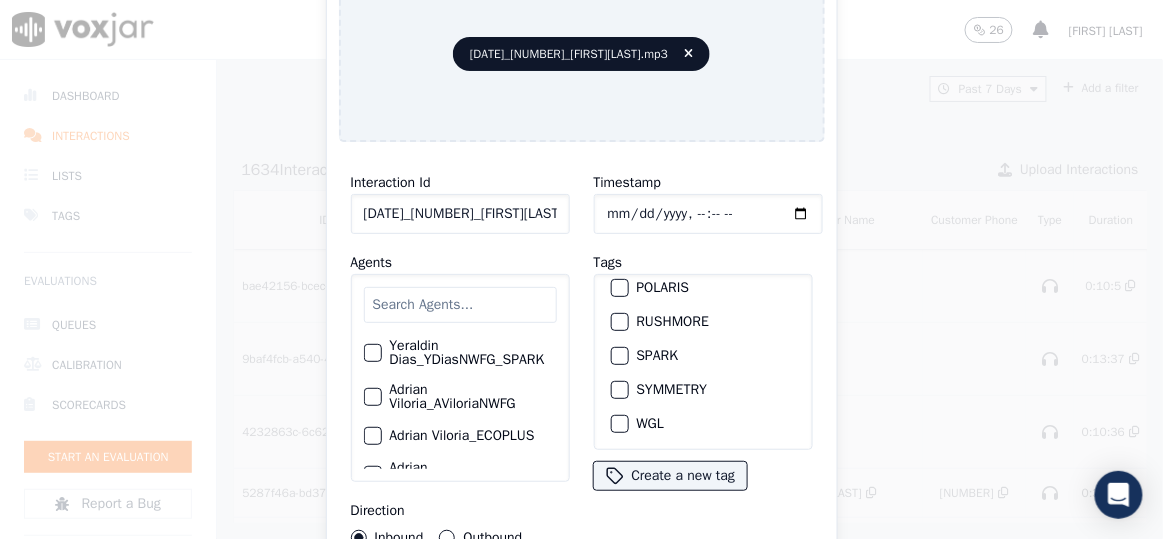type 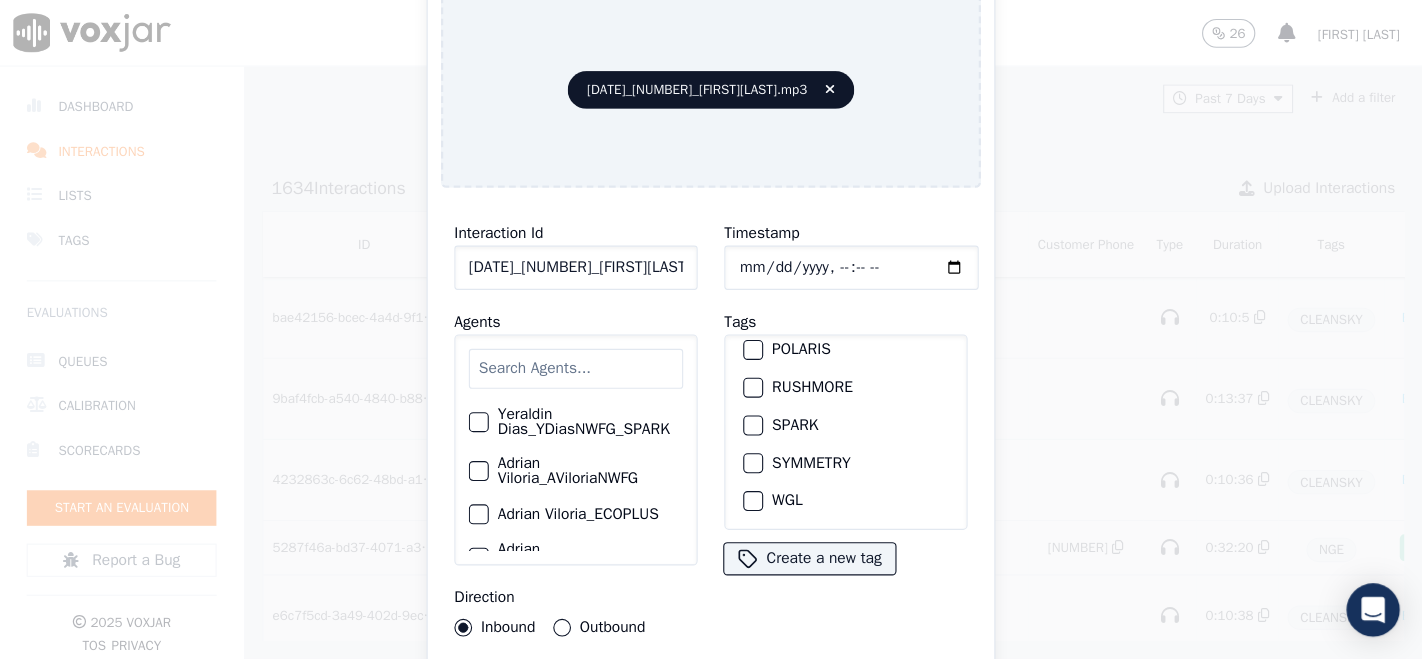 scroll, scrollTop: 293, scrollLeft: 0, axis: vertical 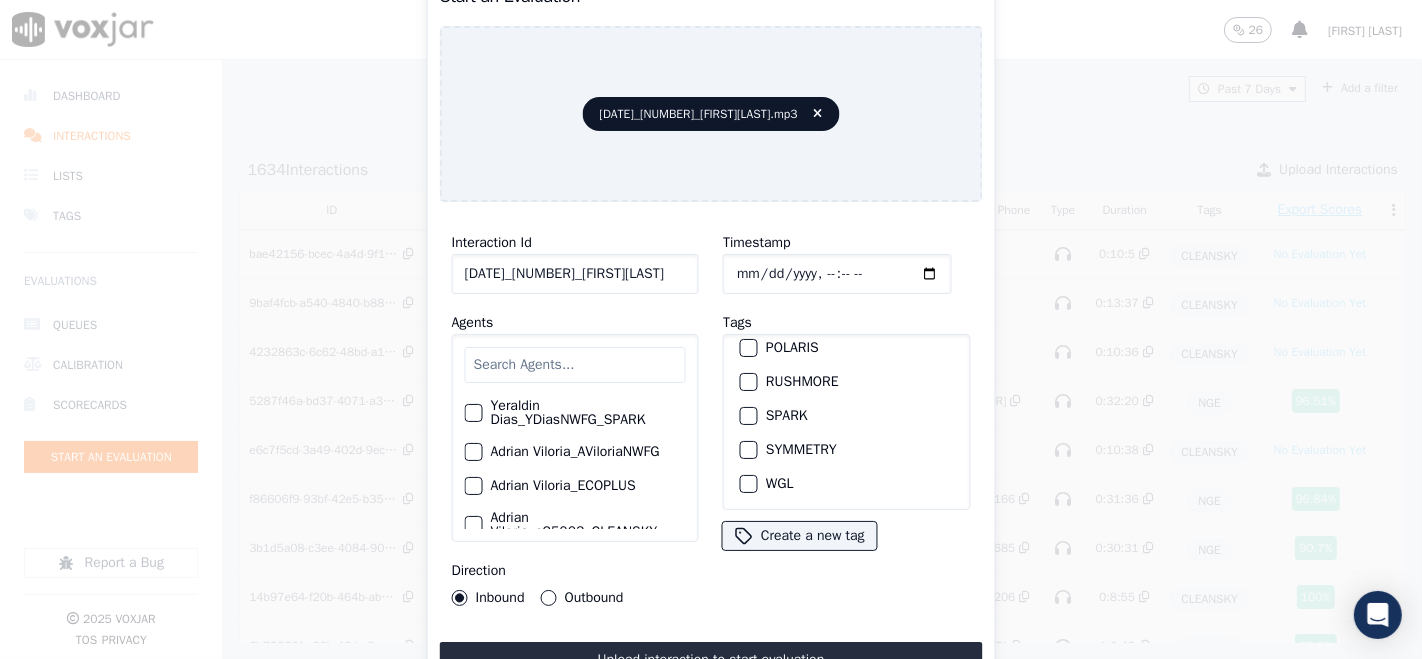 drag, startPoint x: 1129, startPoint y: 0, endPoint x: 502, endPoint y: 641, distance: 896.6661 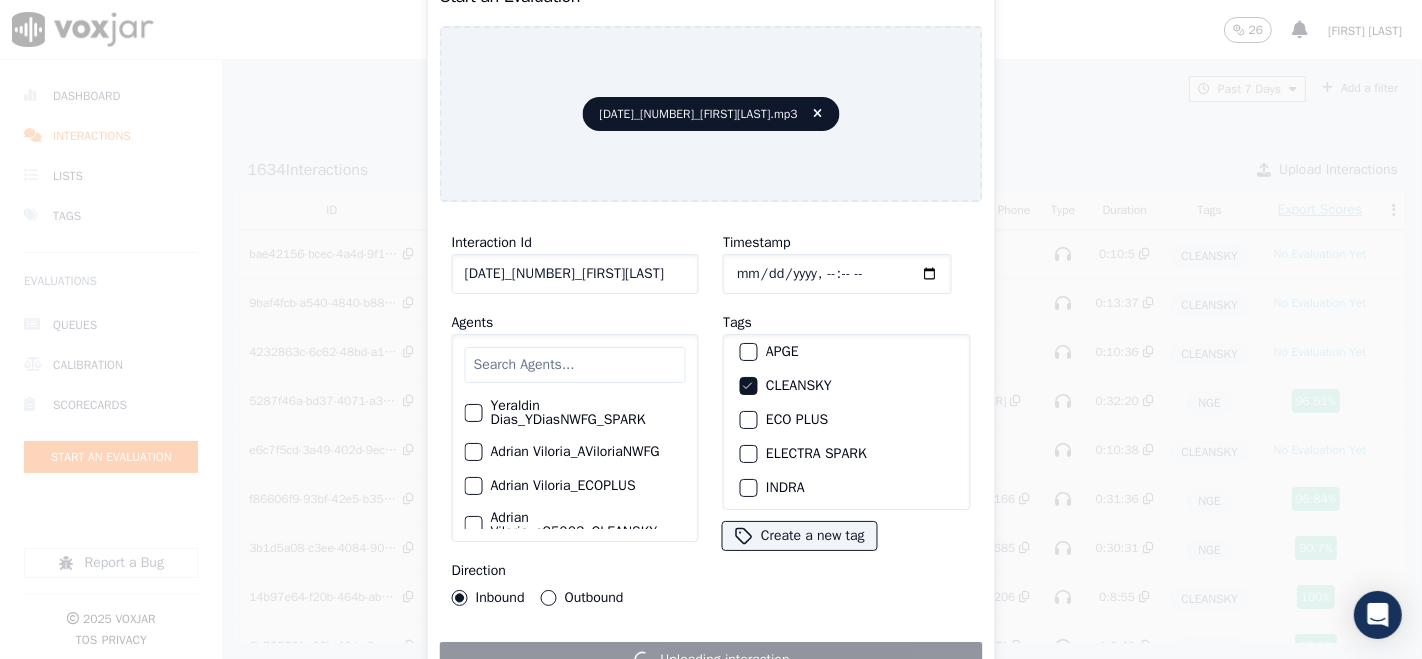 scroll, scrollTop: 0, scrollLeft: 0, axis: both 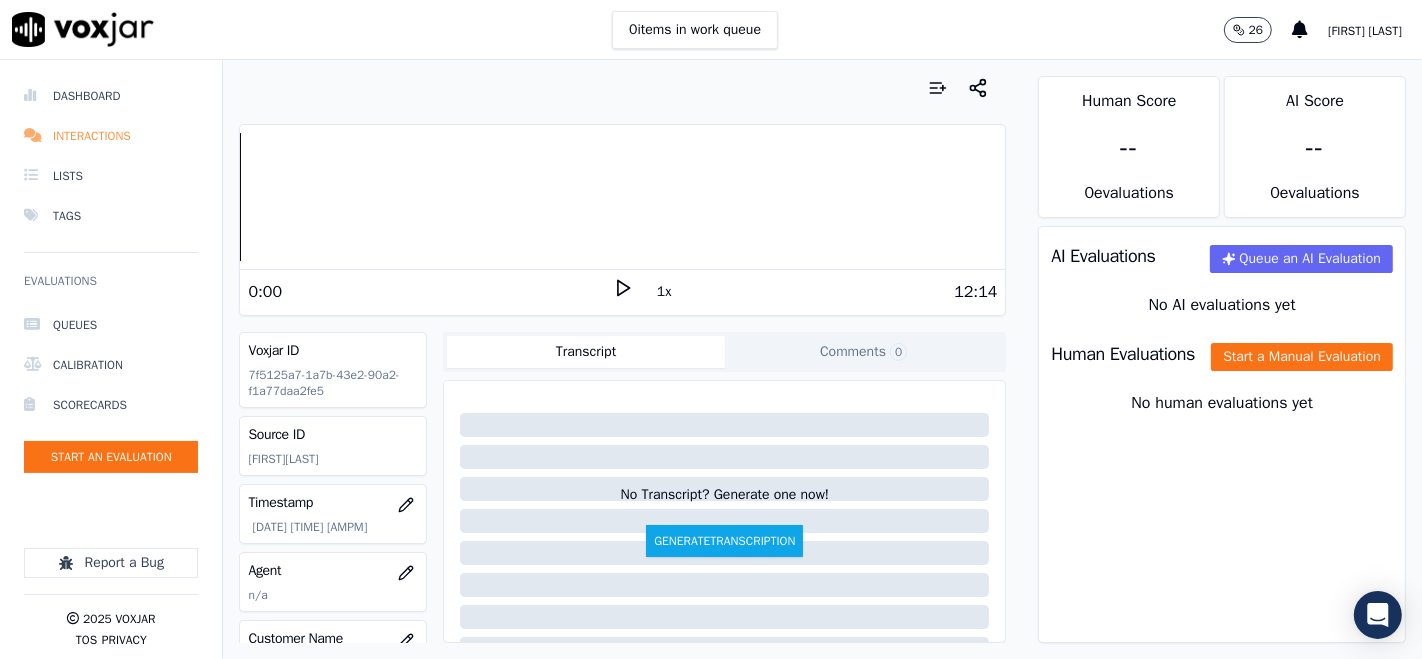 click on "Interactions" at bounding box center [111, 136] 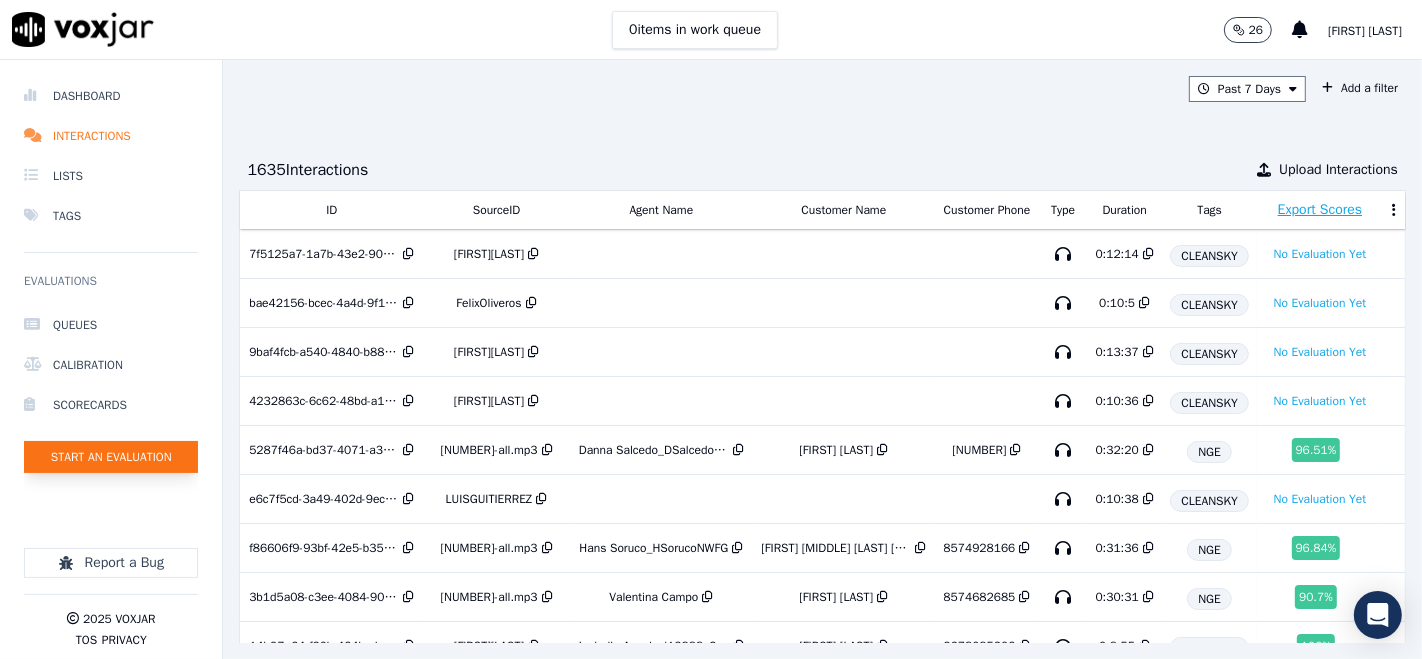 click on "Start an Evaluation" 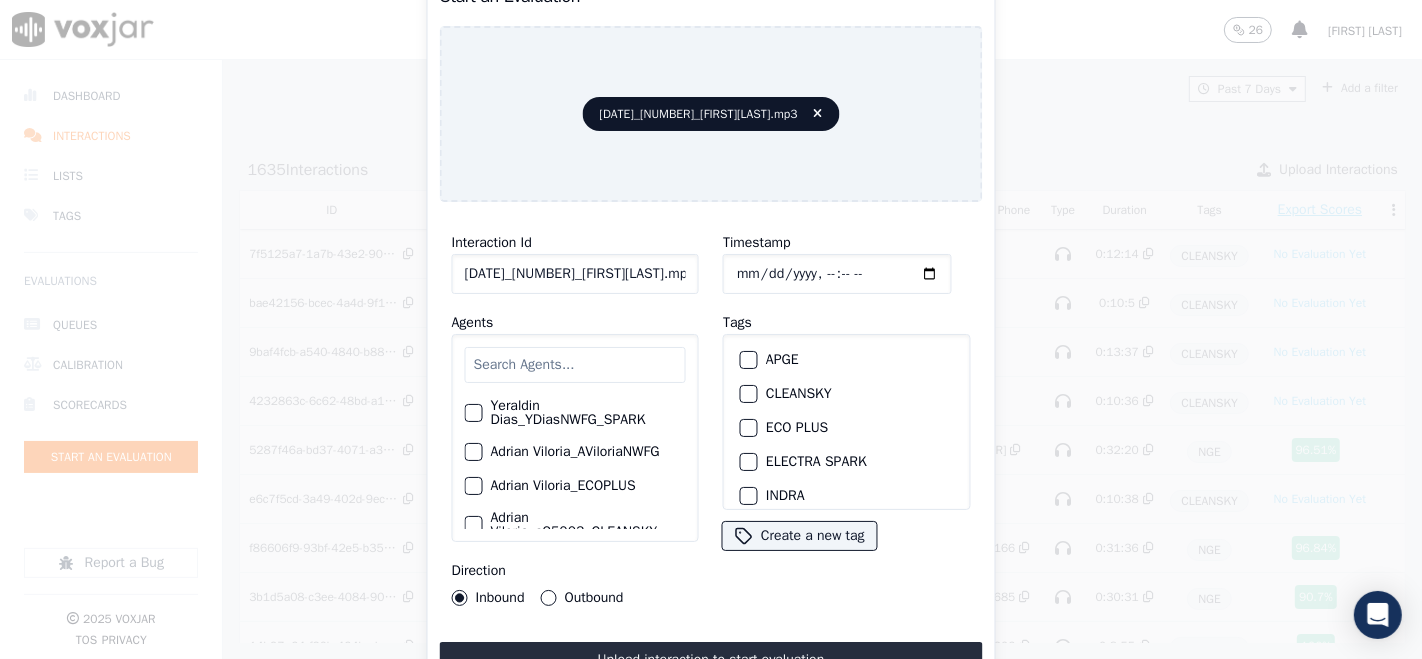 click on "[DATE]_[NUMBER]_[FIRST][LAST].mp3" 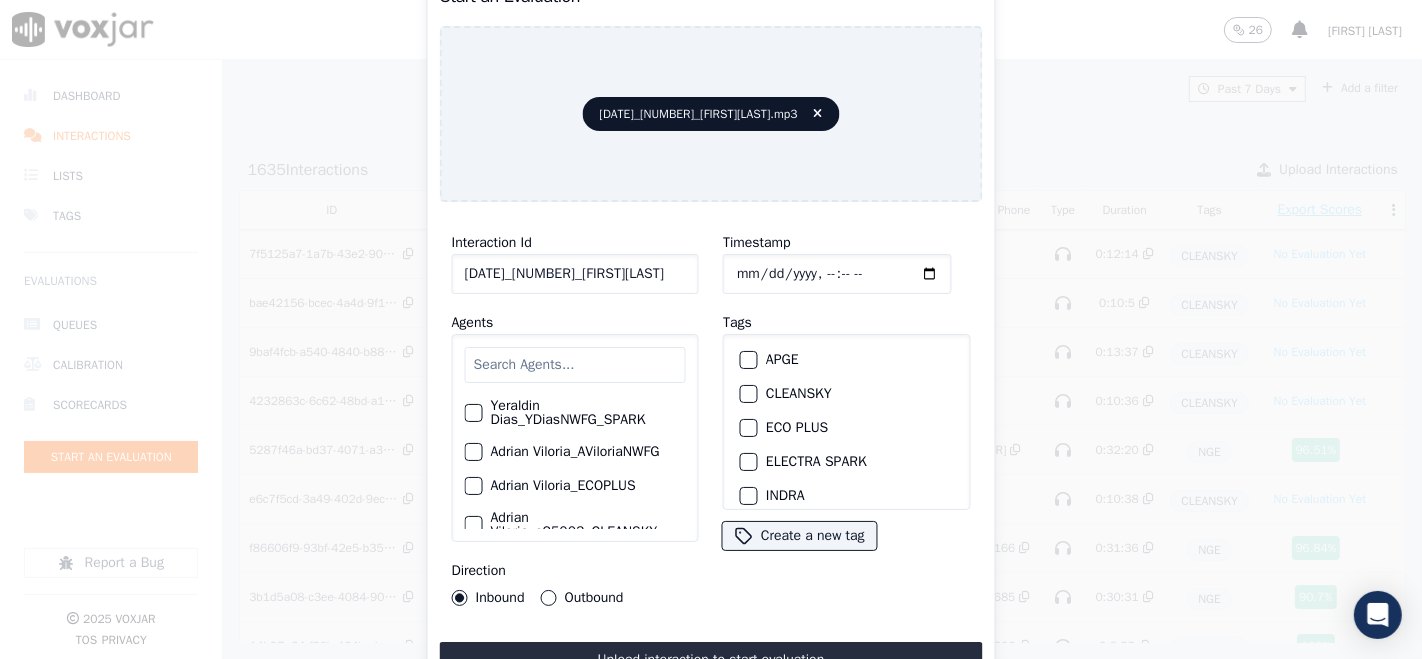 scroll, scrollTop: 0, scrollLeft: 8, axis: horizontal 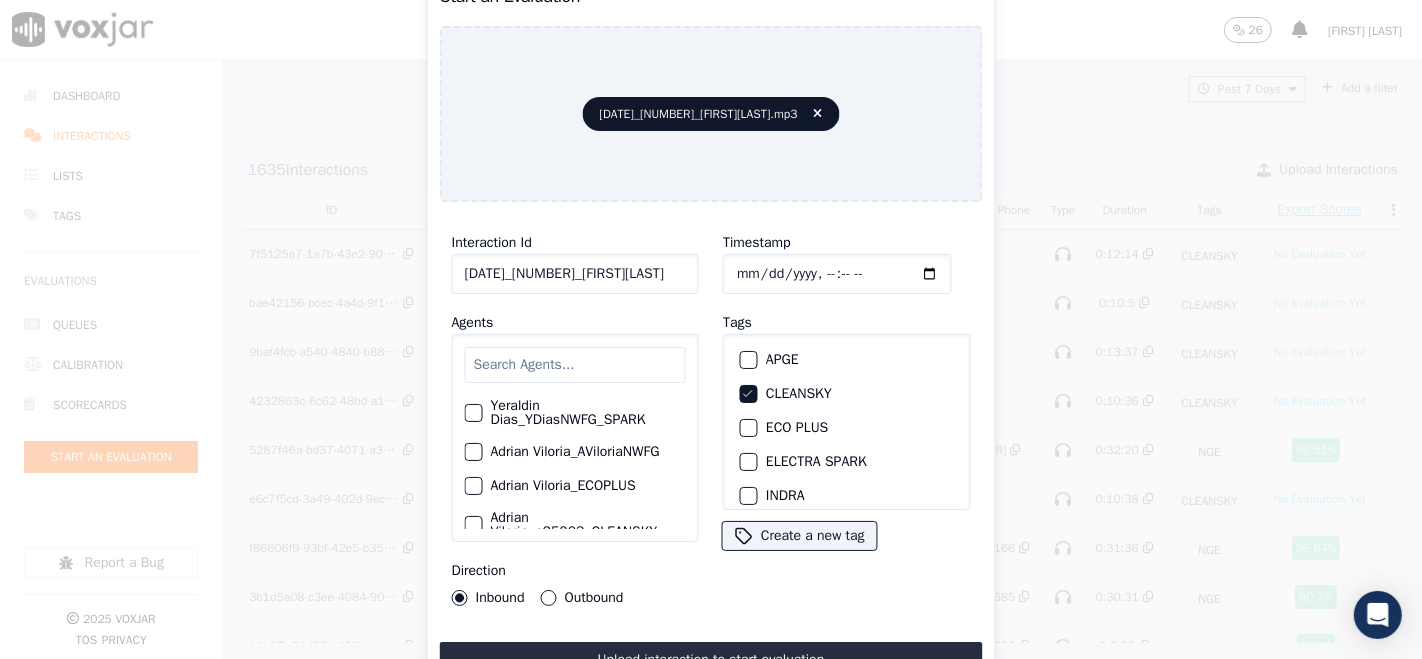click on "Upload interaction to start evaluation" at bounding box center [711, 660] 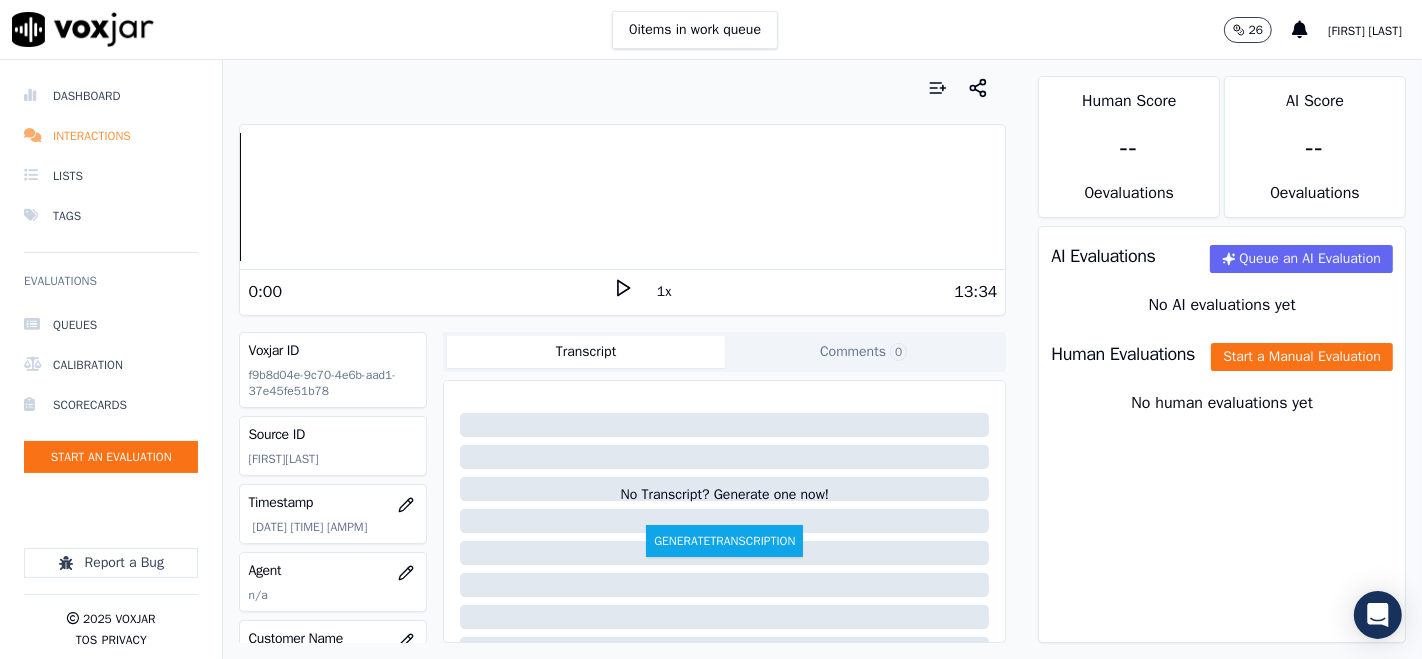 click on "Interactions" at bounding box center (111, 136) 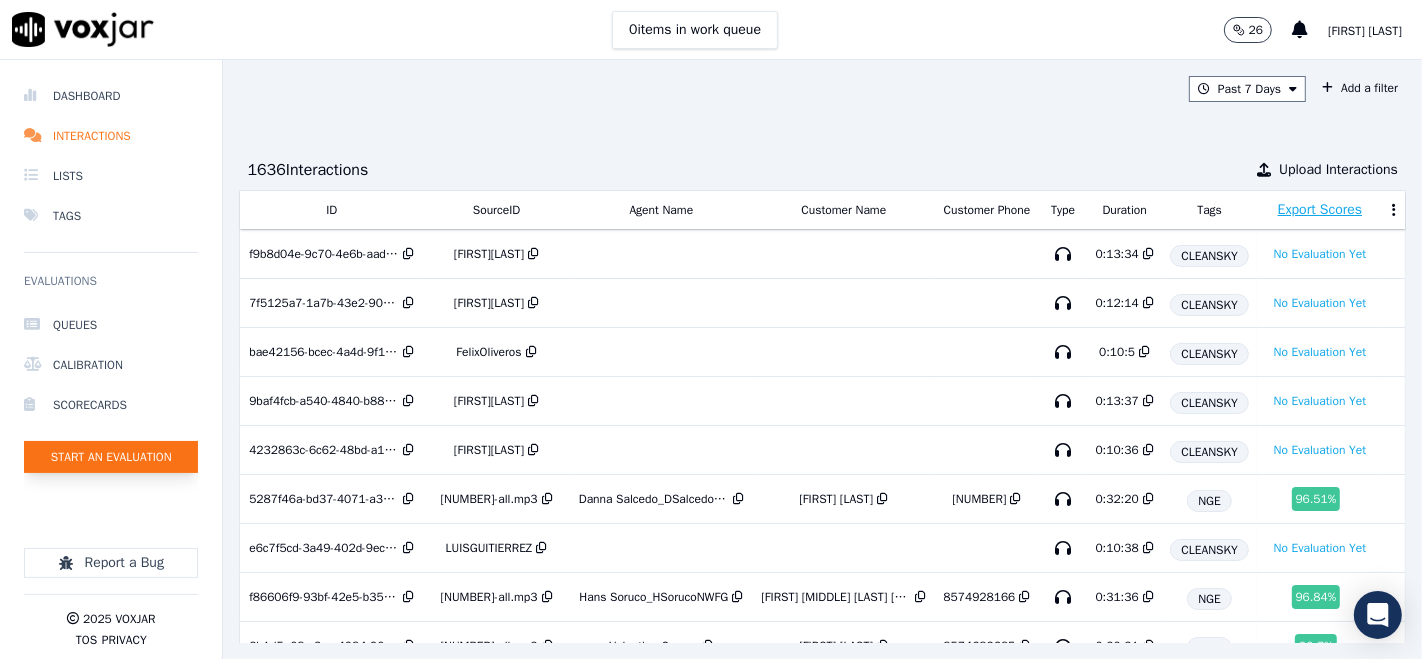 click on "Start an Evaluation" 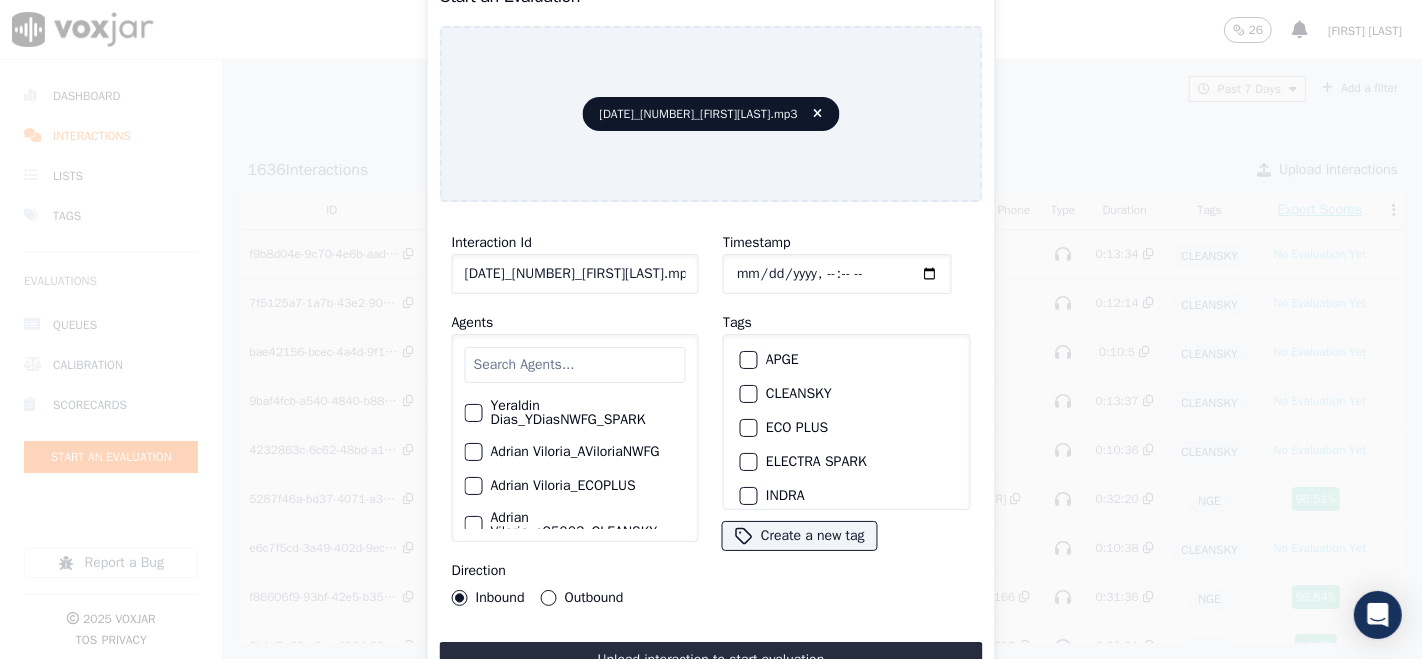 click on "[DATE]_[NUMBER]_[FIRST][LAST].mp3" 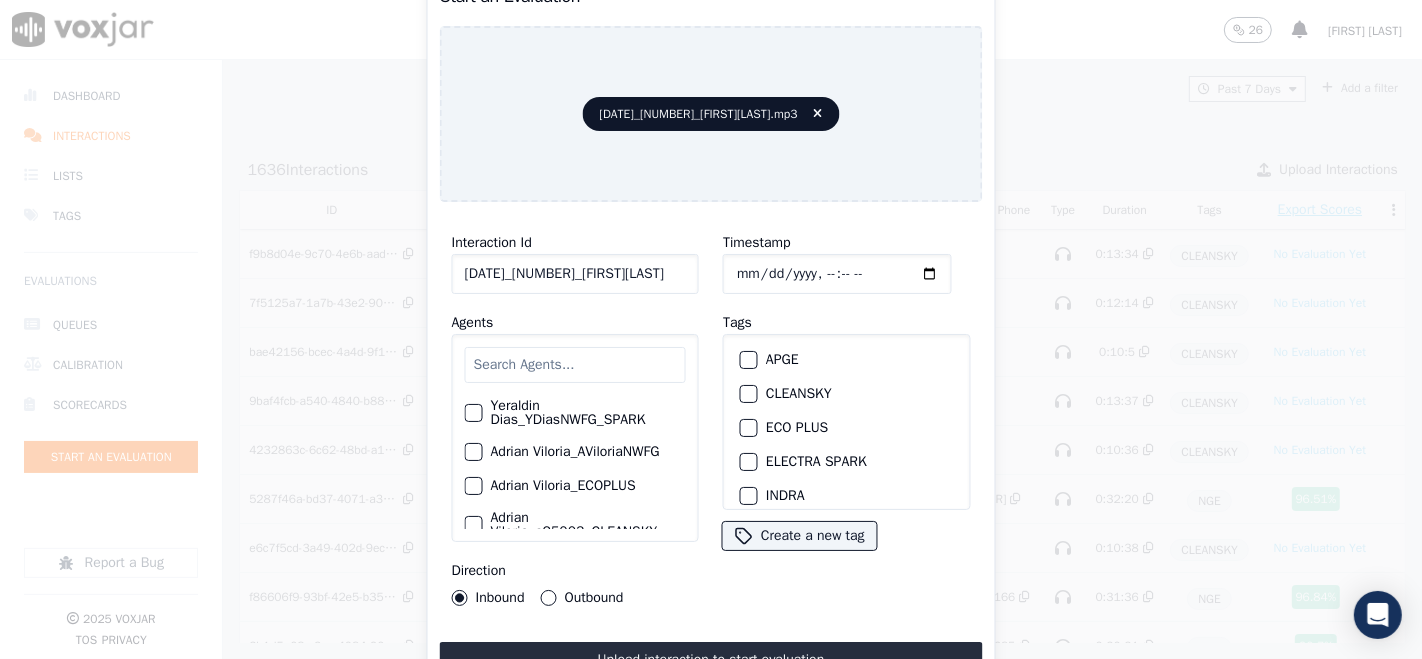scroll, scrollTop: 0, scrollLeft: 10, axis: horizontal 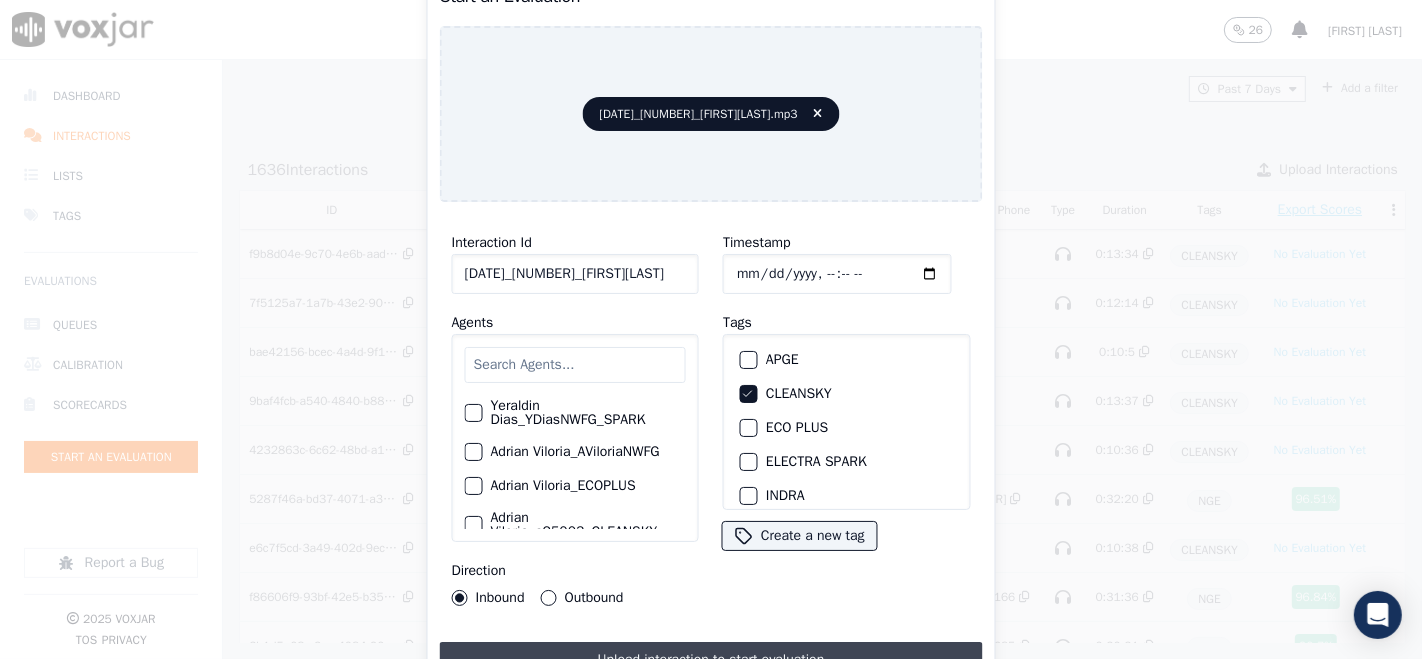 click on "Upload interaction to start evaluation" at bounding box center (711, 660) 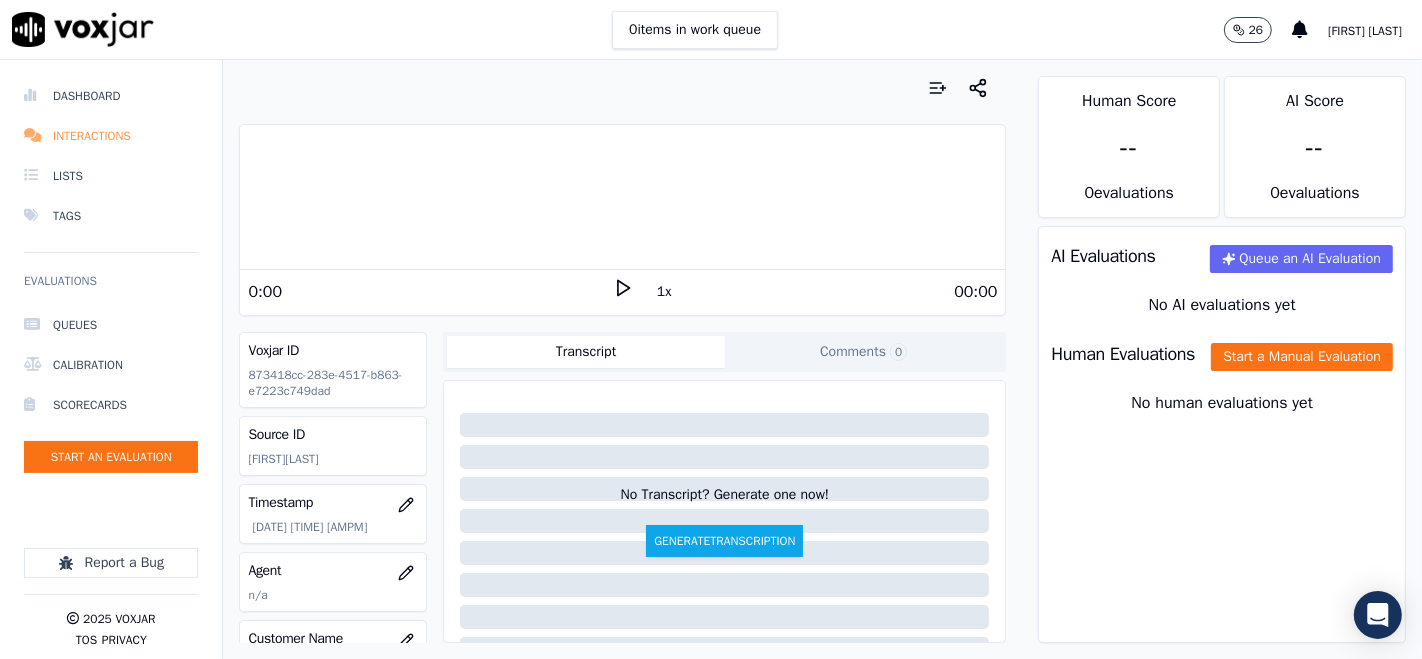 click on "Interactions" at bounding box center (111, 136) 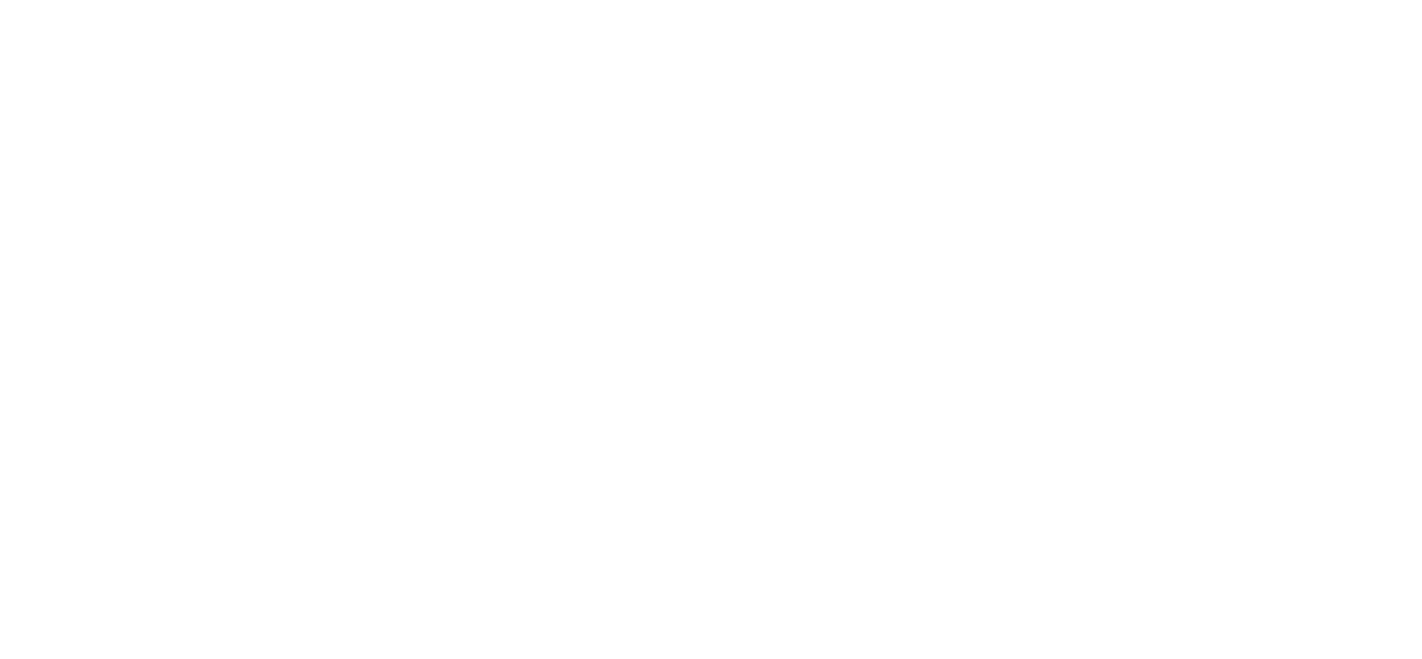 scroll, scrollTop: 0, scrollLeft: 0, axis: both 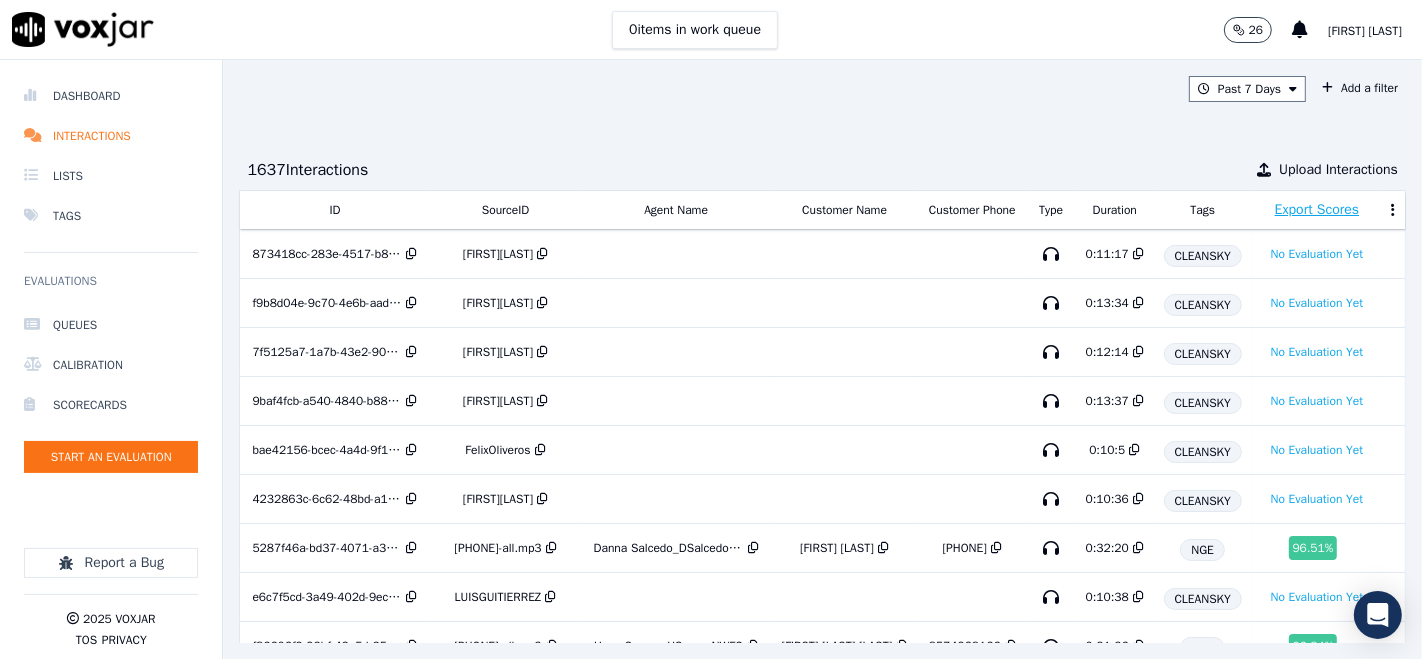 click on "[FIRST] [LAST]" at bounding box center (1365, 31) 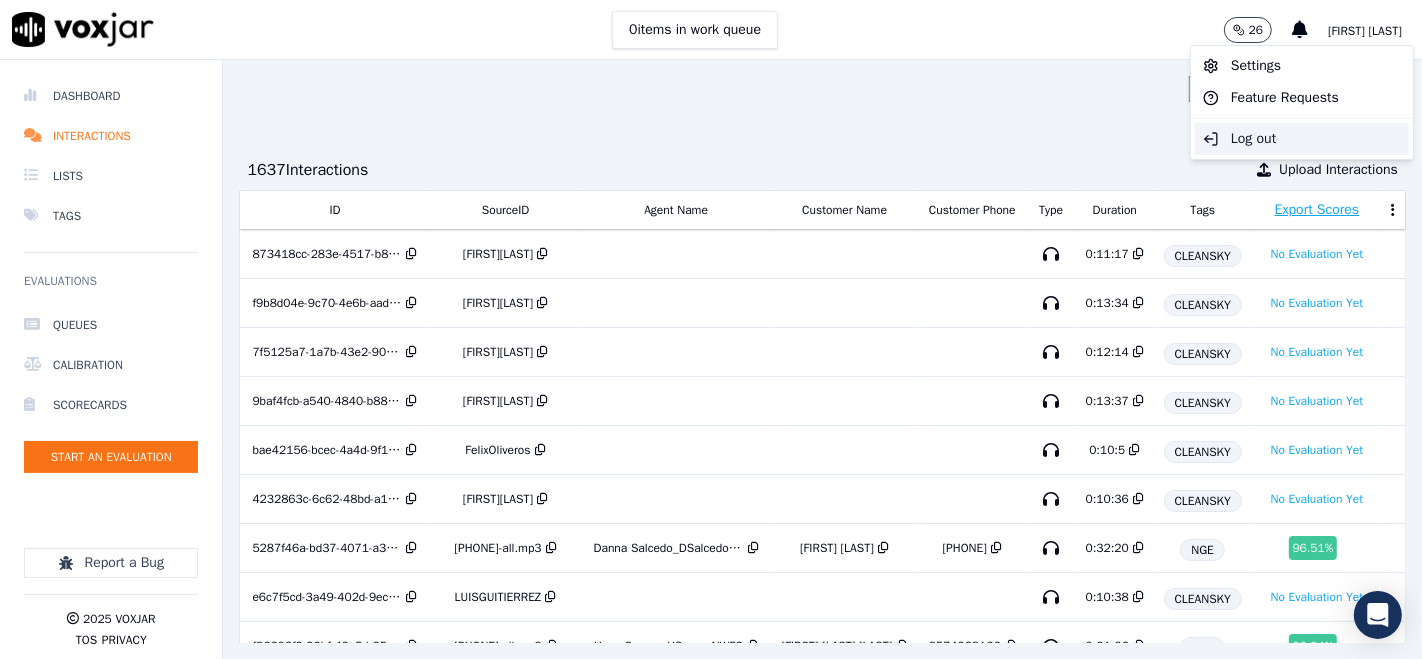 click on "Log out" at bounding box center [1302, 139] 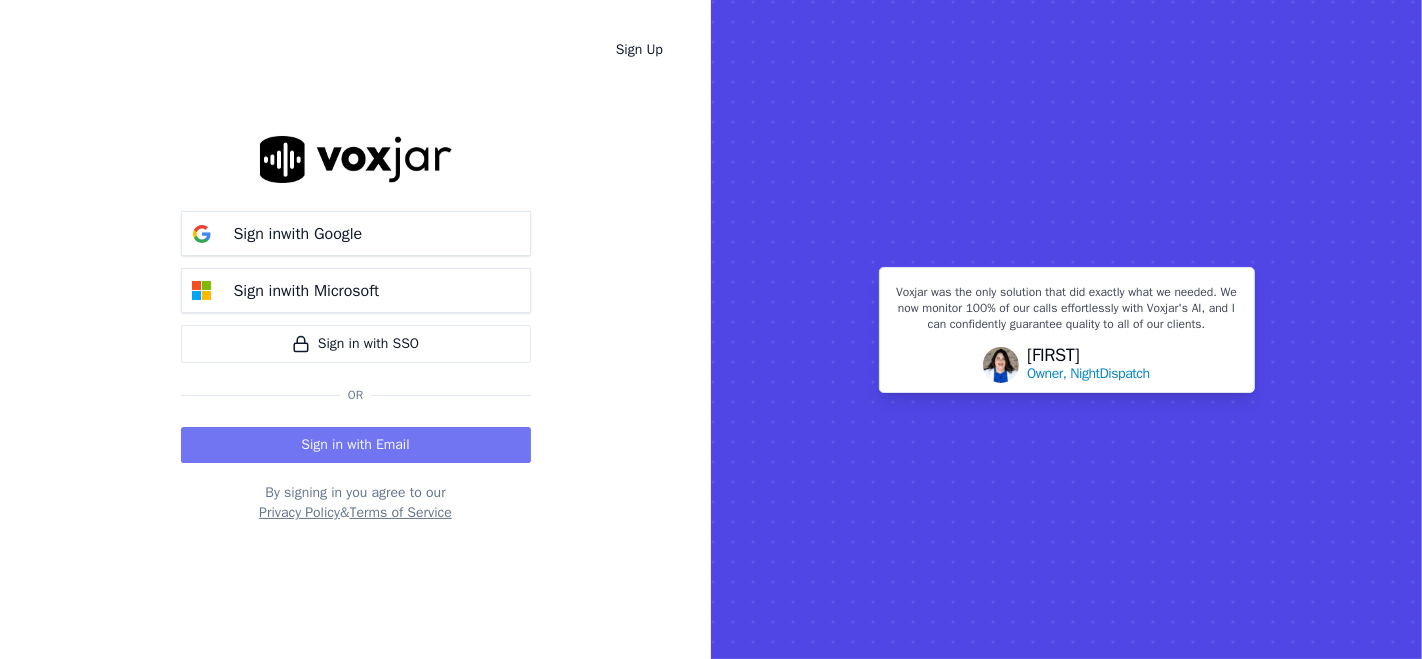 click on "Sign in with Email" at bounding box center [356, 445] 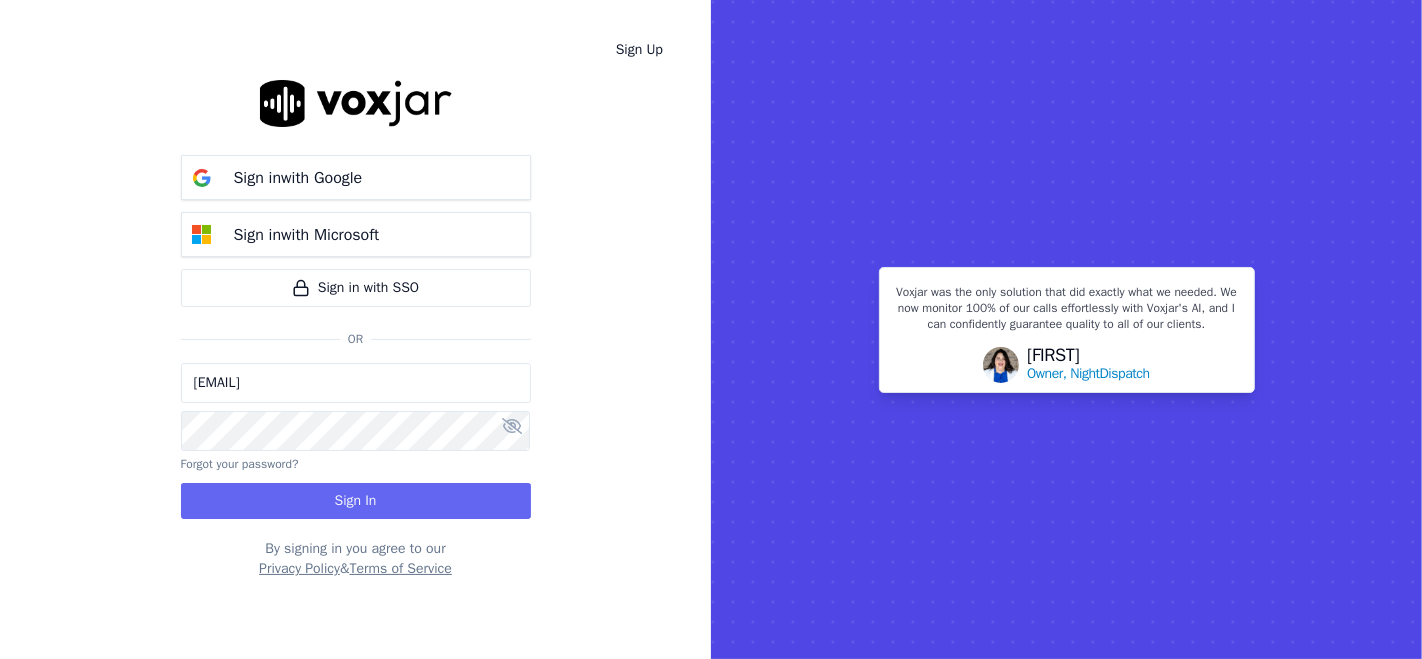 click on "alejandro.ayala-new.baq@nwfg.net" at bounding box center [356, 383] 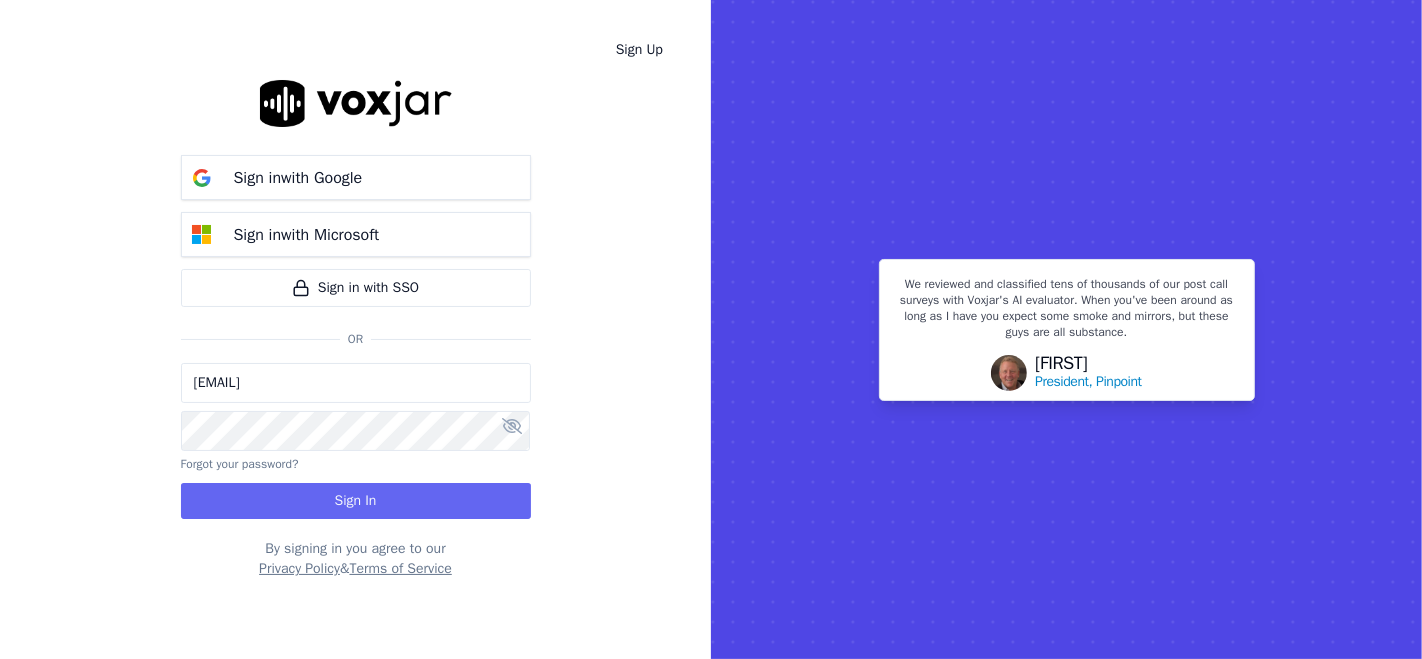 type on "alejandro.ayala.baq@nwfg.net" 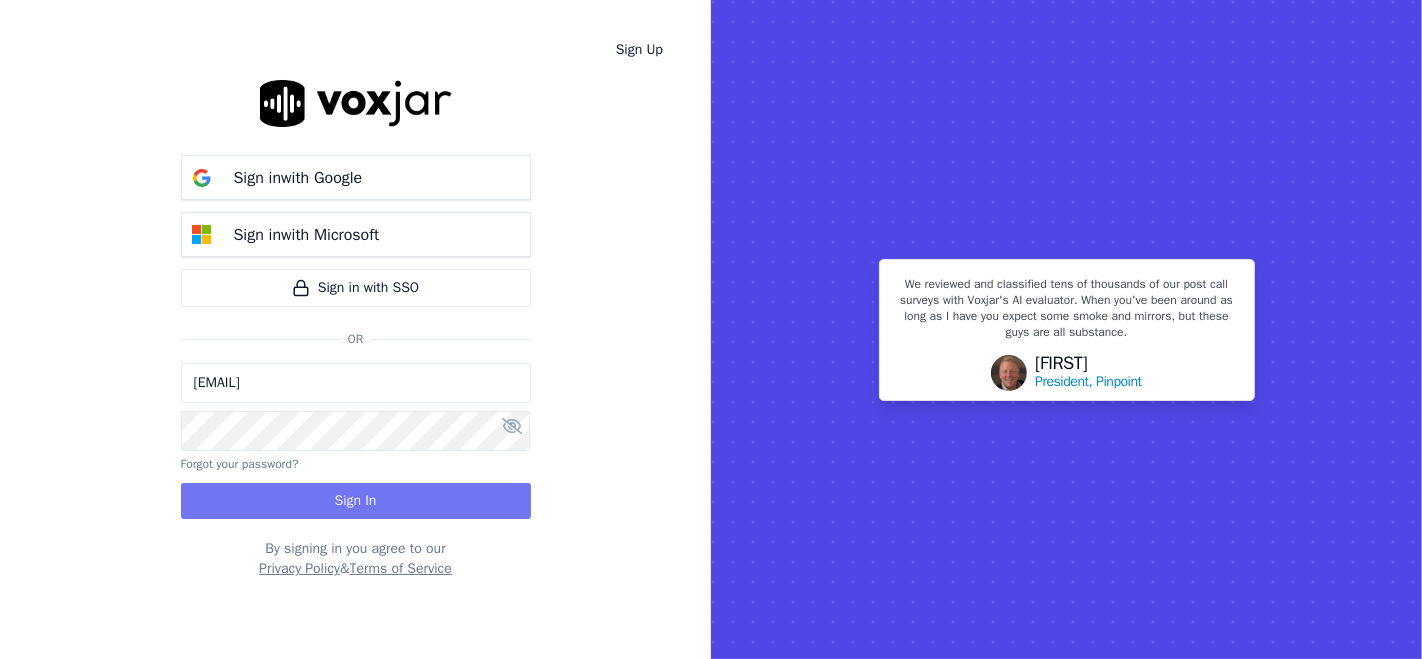 click on "Sign In" at bounding box center (356, 501) 